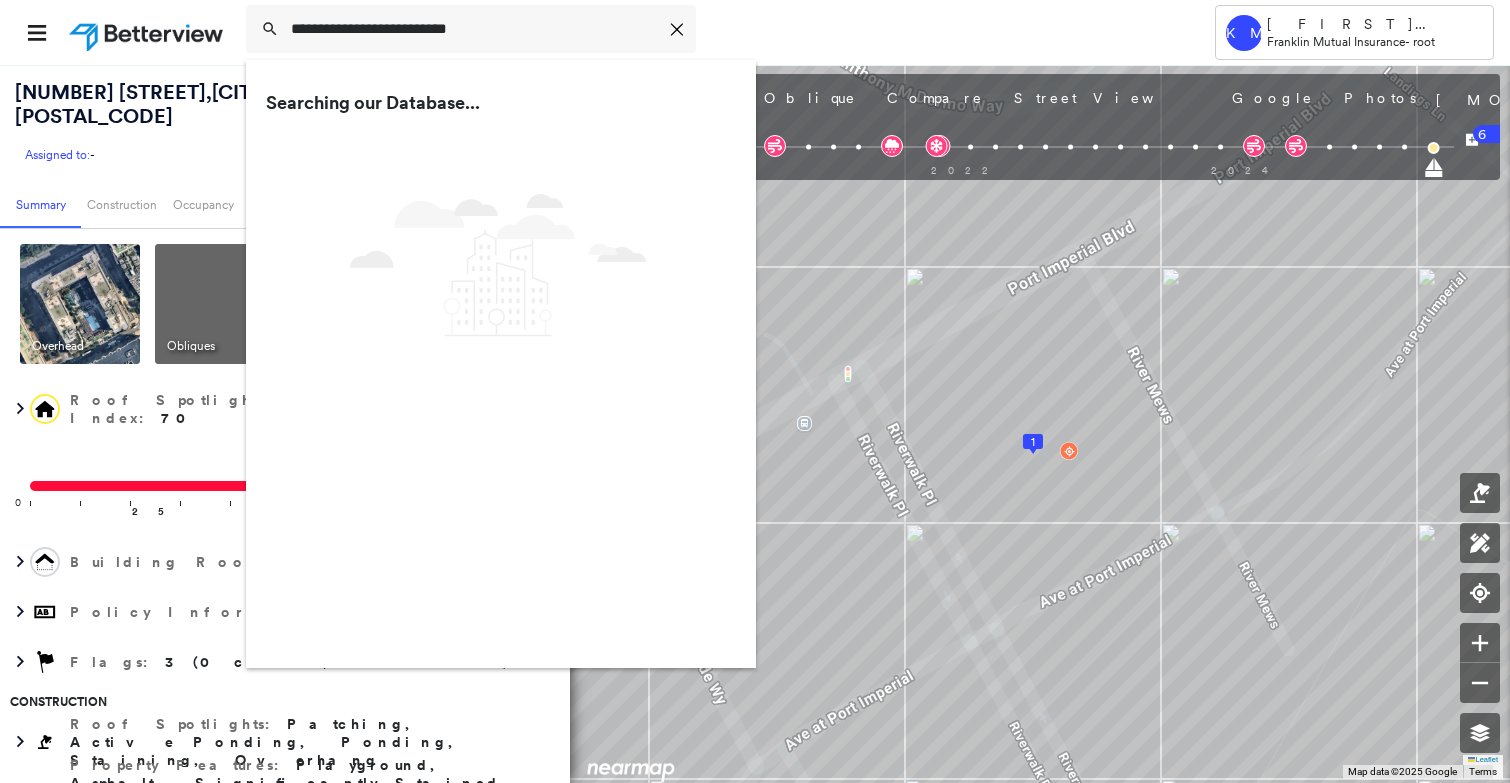 scroll, scrollTop: 0, scrollLeft: 0, axis: both 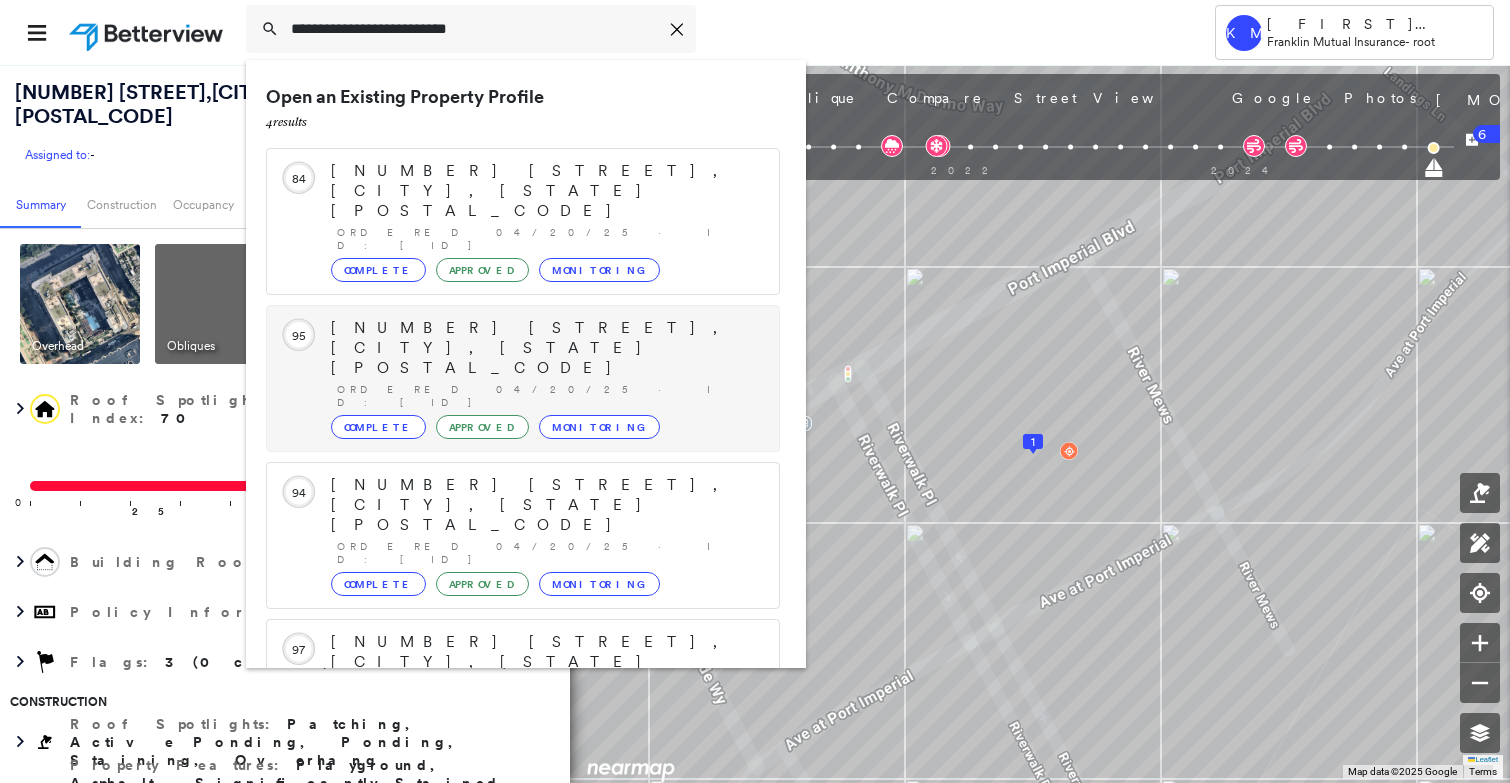 type on "**********" 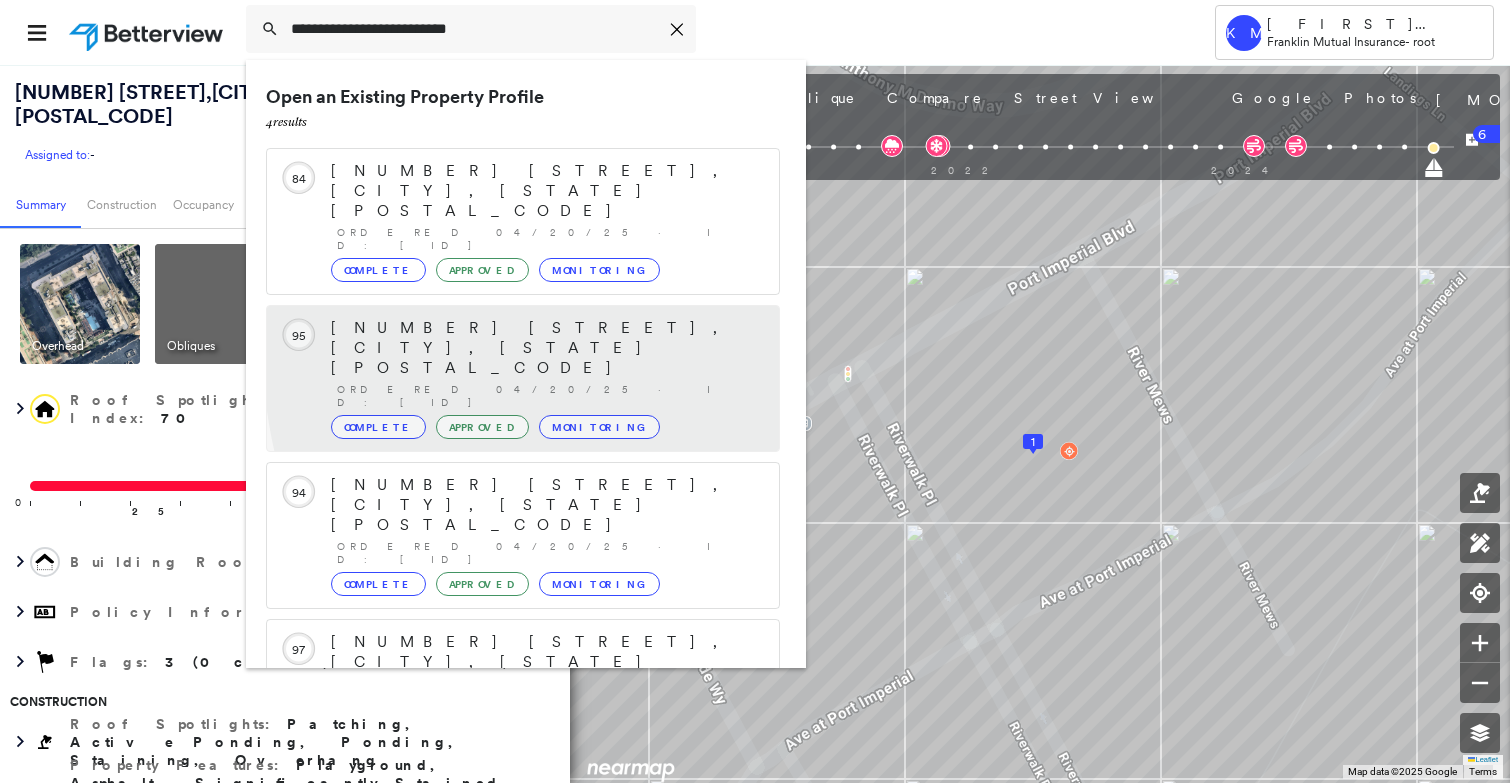 click on "Ordered 04/20/25 · ID: [ID]" at bounding box center (548, 396) 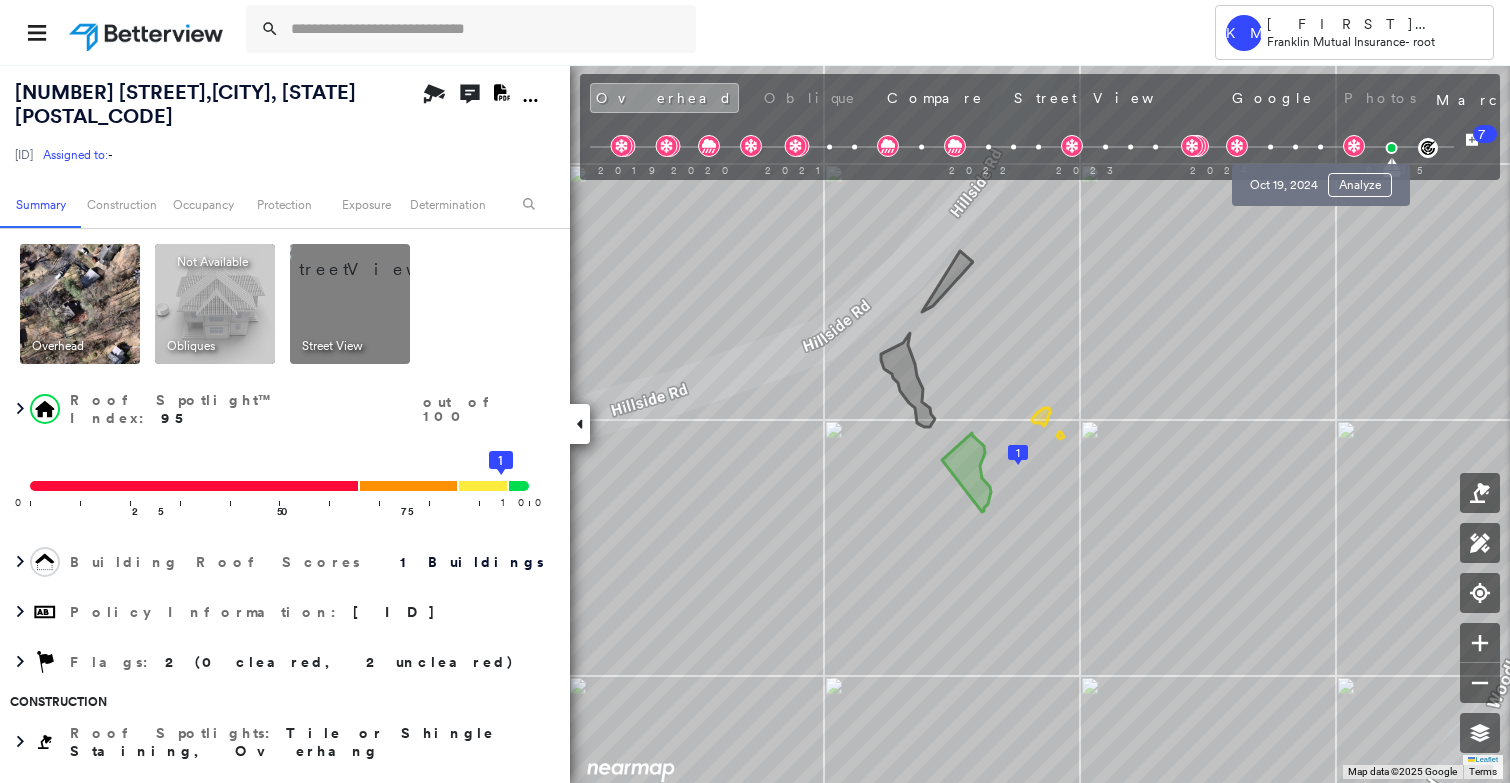click on "[MONTH] [DAY], [YEAR] Analyze" at bounding box center [1321, 179] 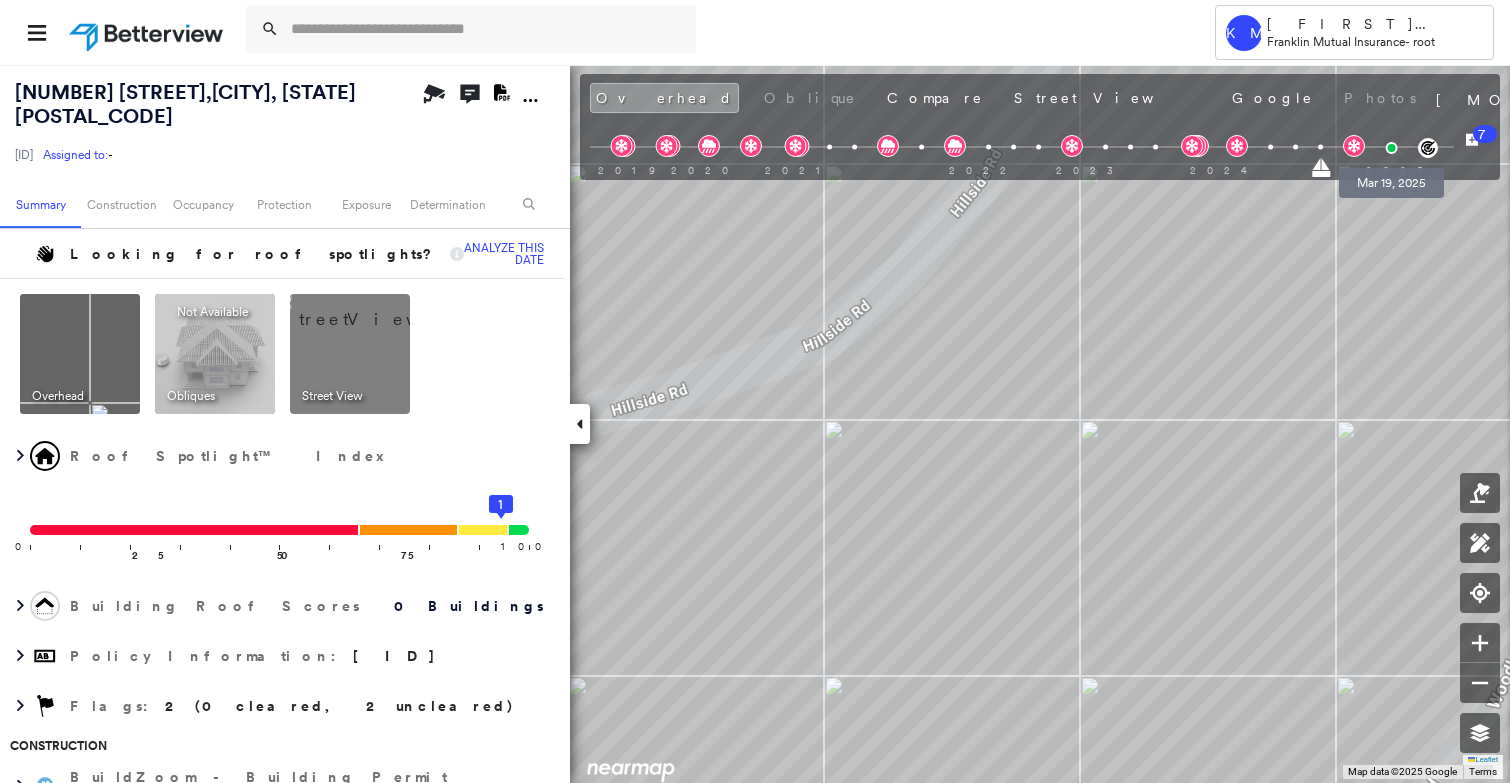 click at bounding box center [1391, 148] 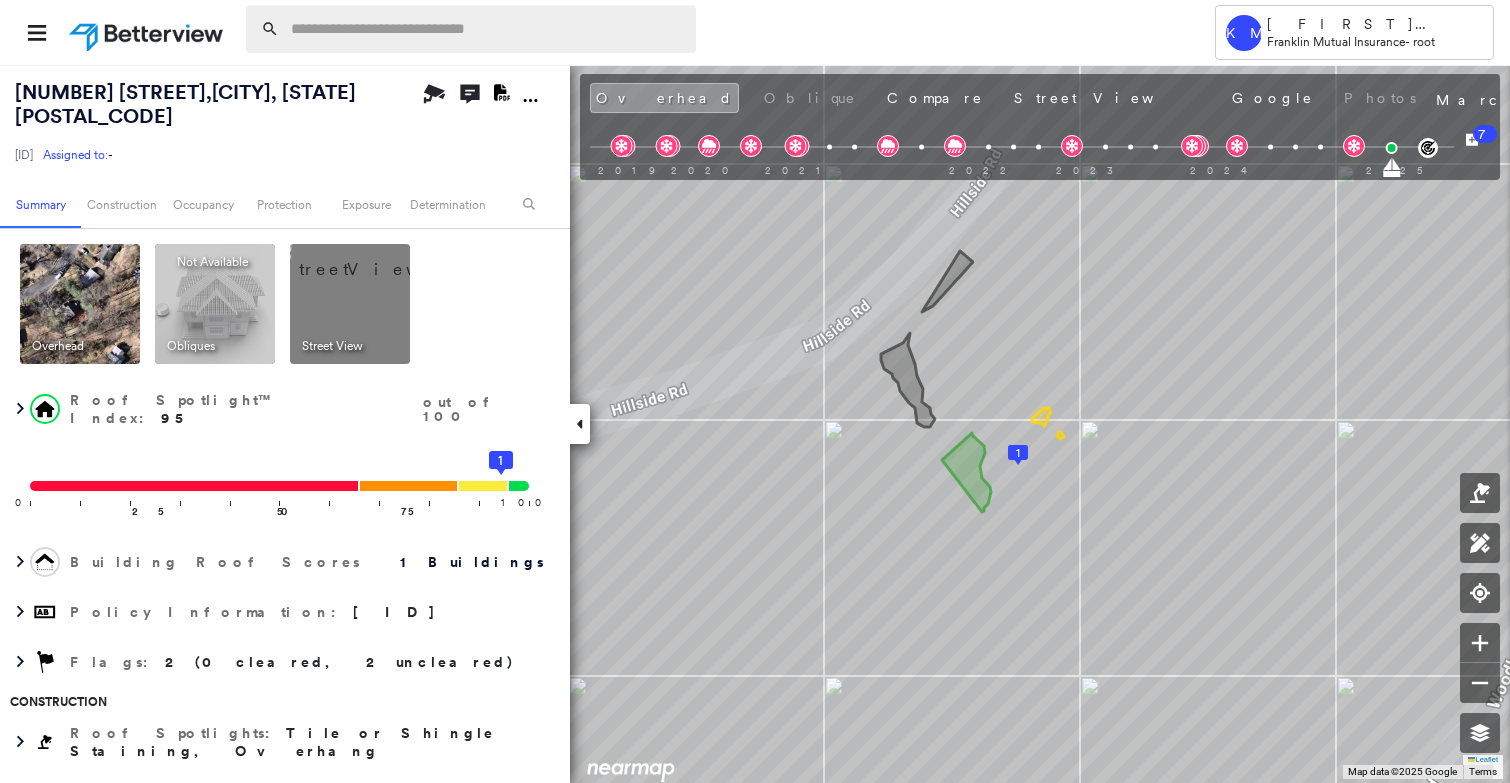 click at bounding box center (487, 29) 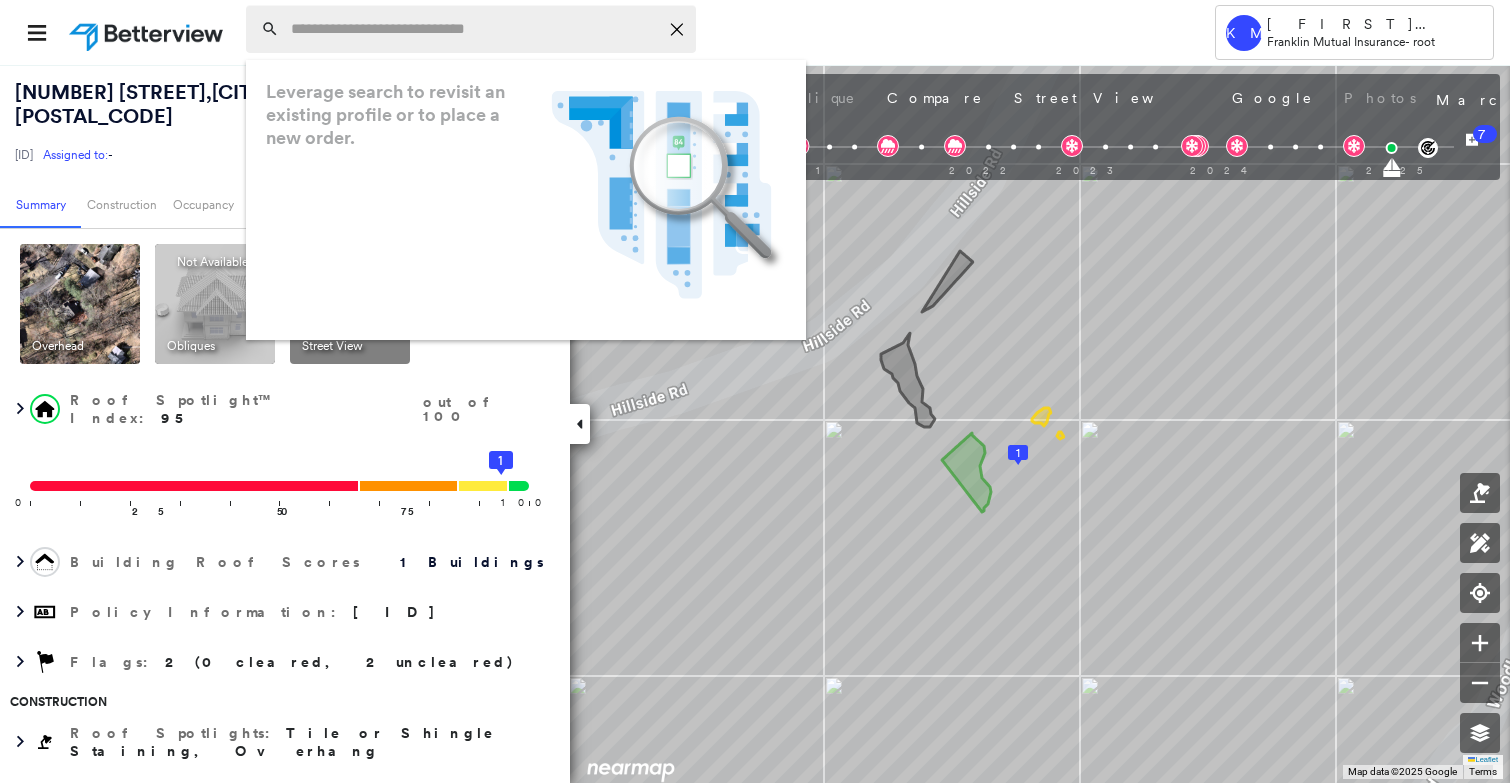 paste on "**********" 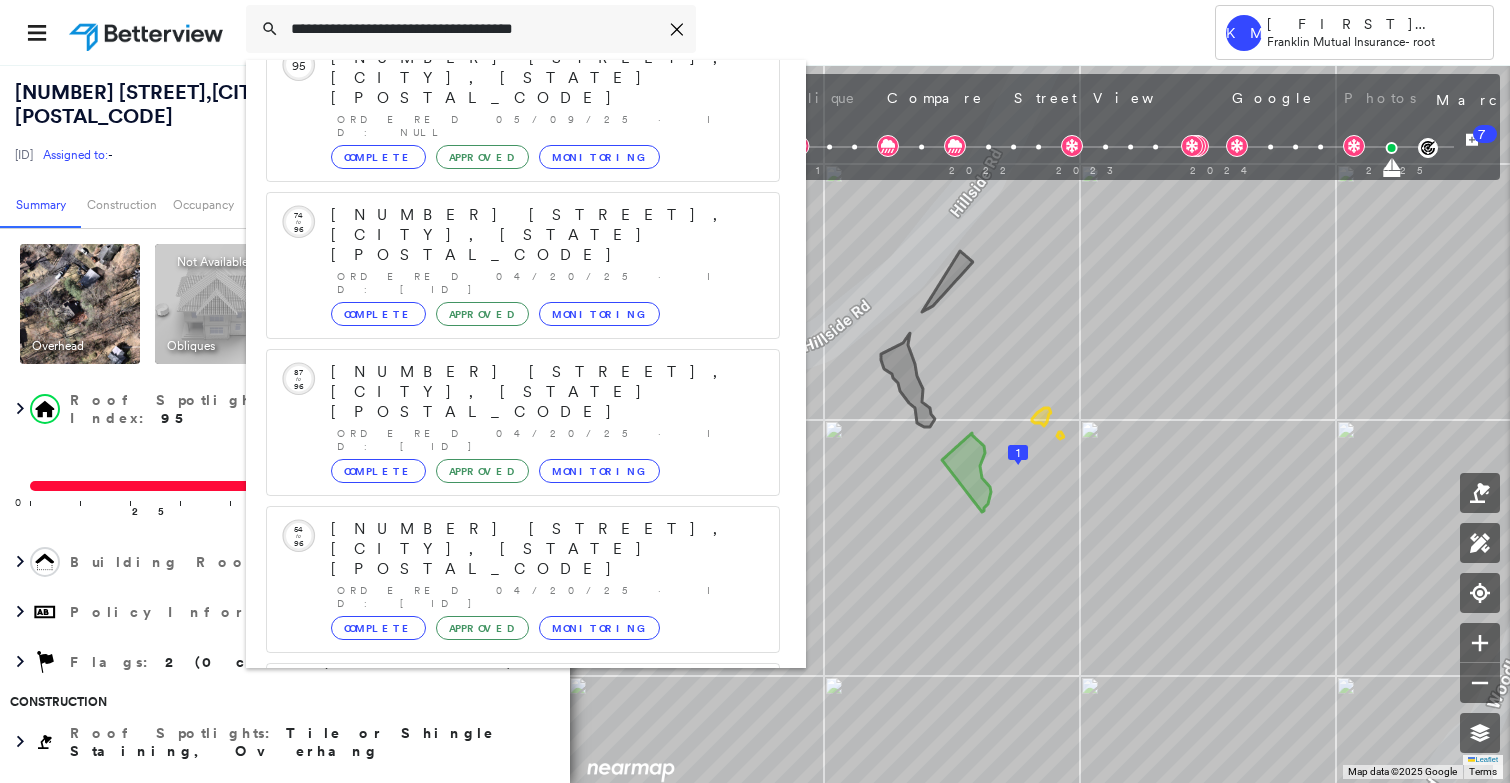 scroll, scrollTop: 161, scrollLeft: 0, axis: vertical 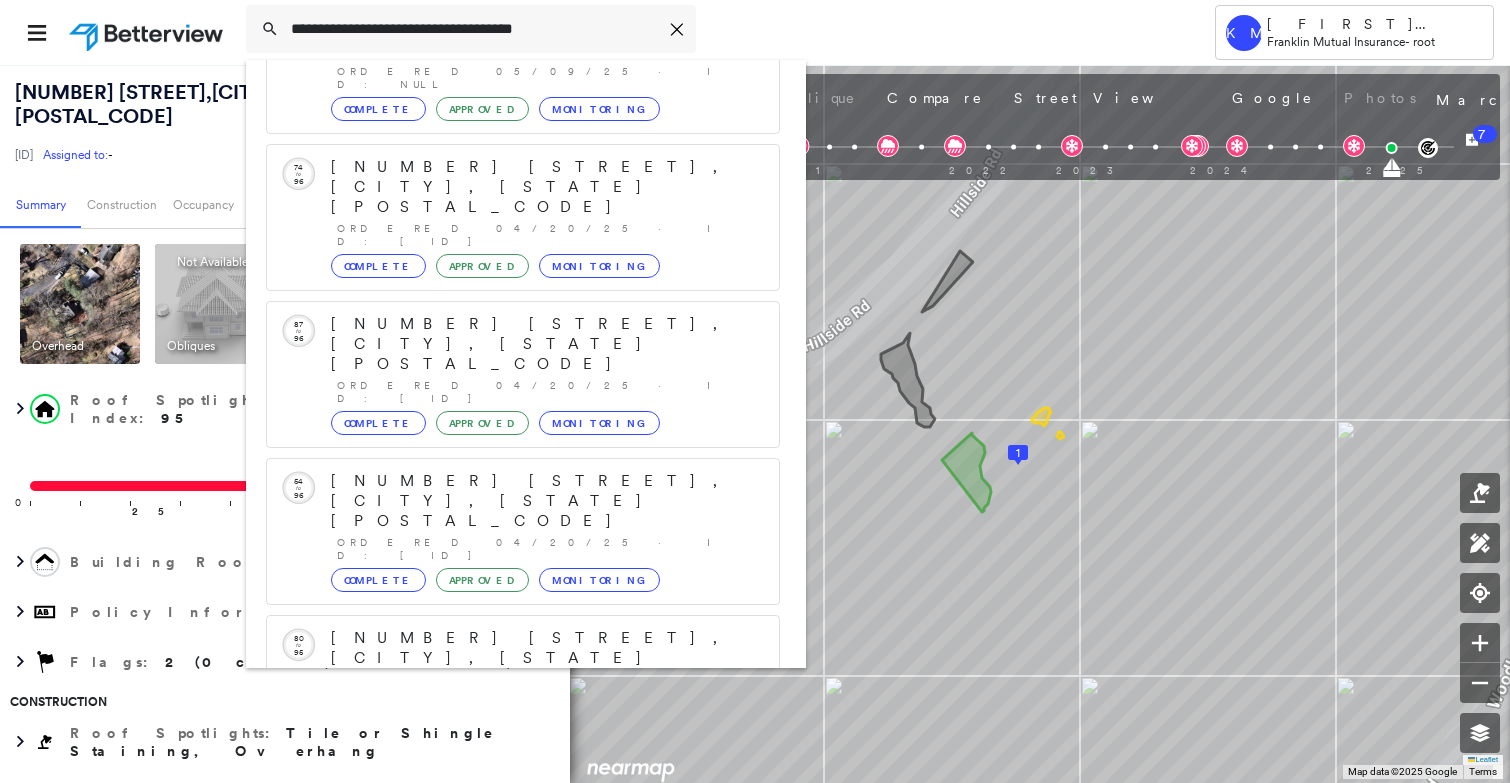 type on "**********" 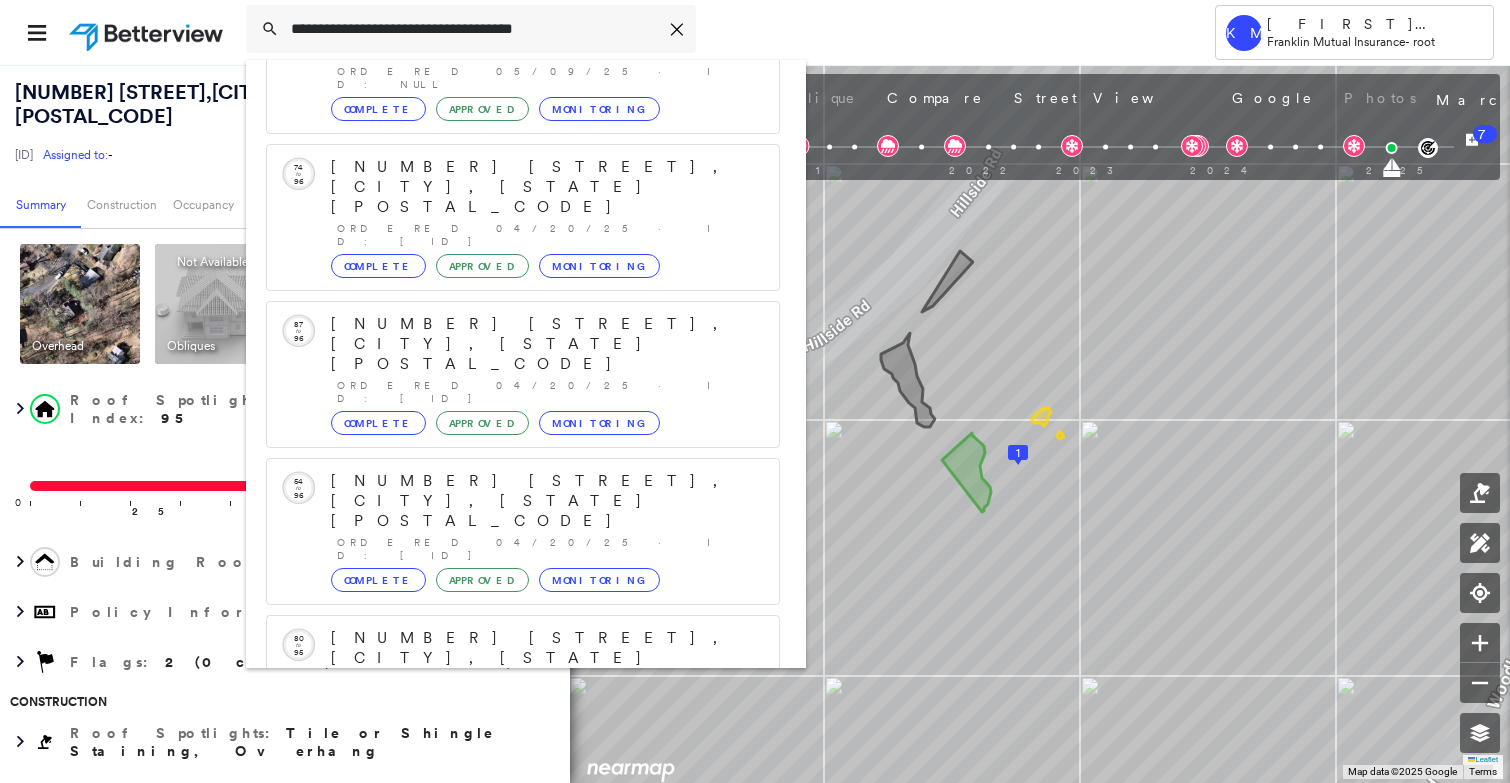 click 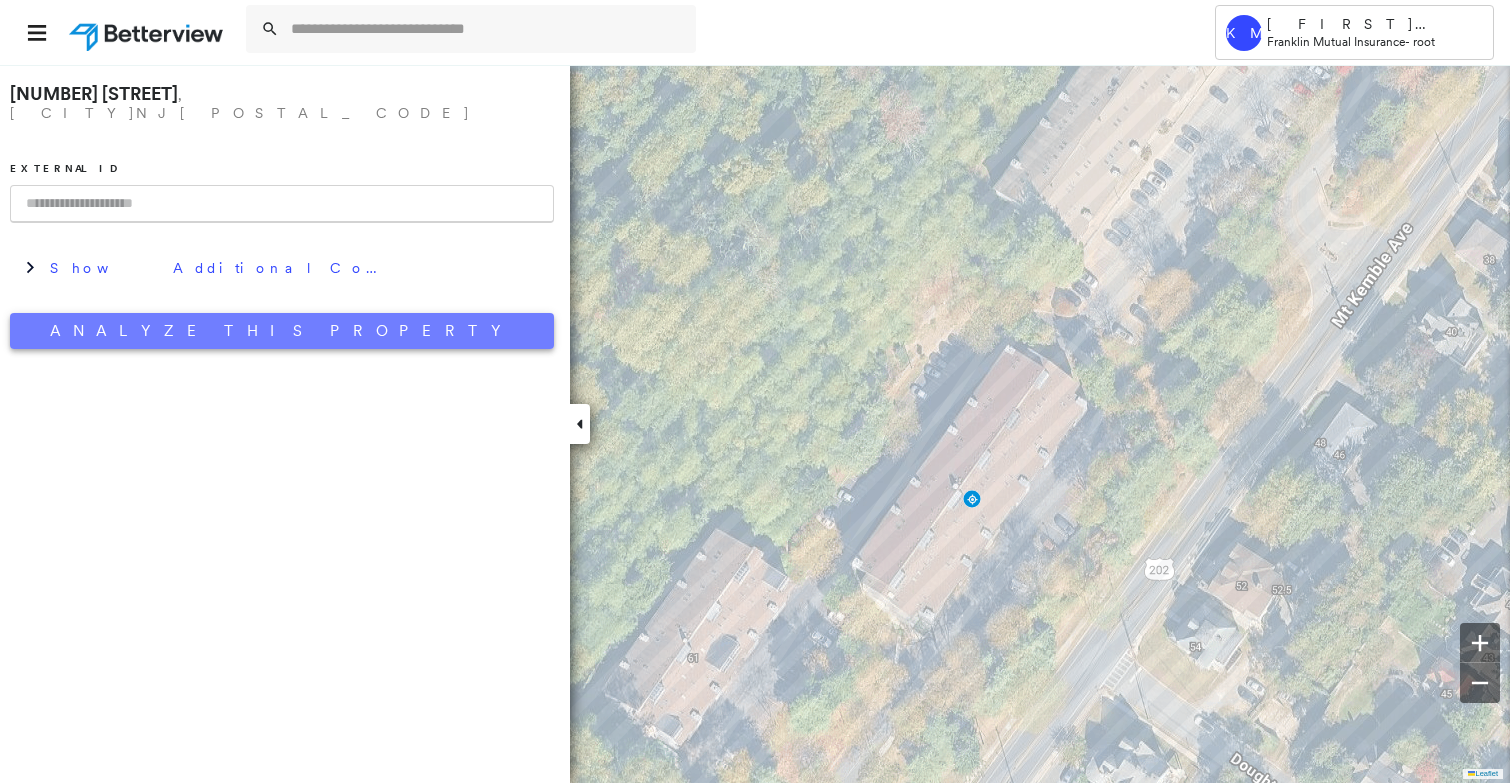 click on "Analyze This Property" at bounding box center [282, 331] 